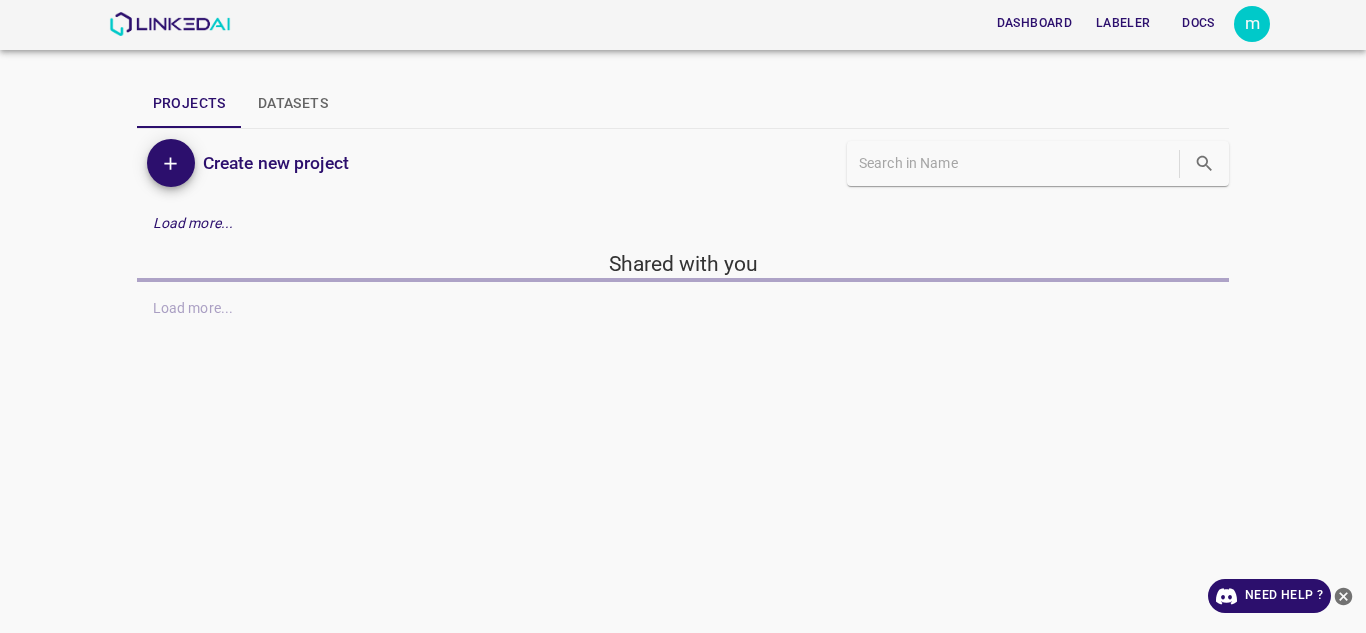 scroll, scrollTop: 0, scrollLeft: 0, axis: both 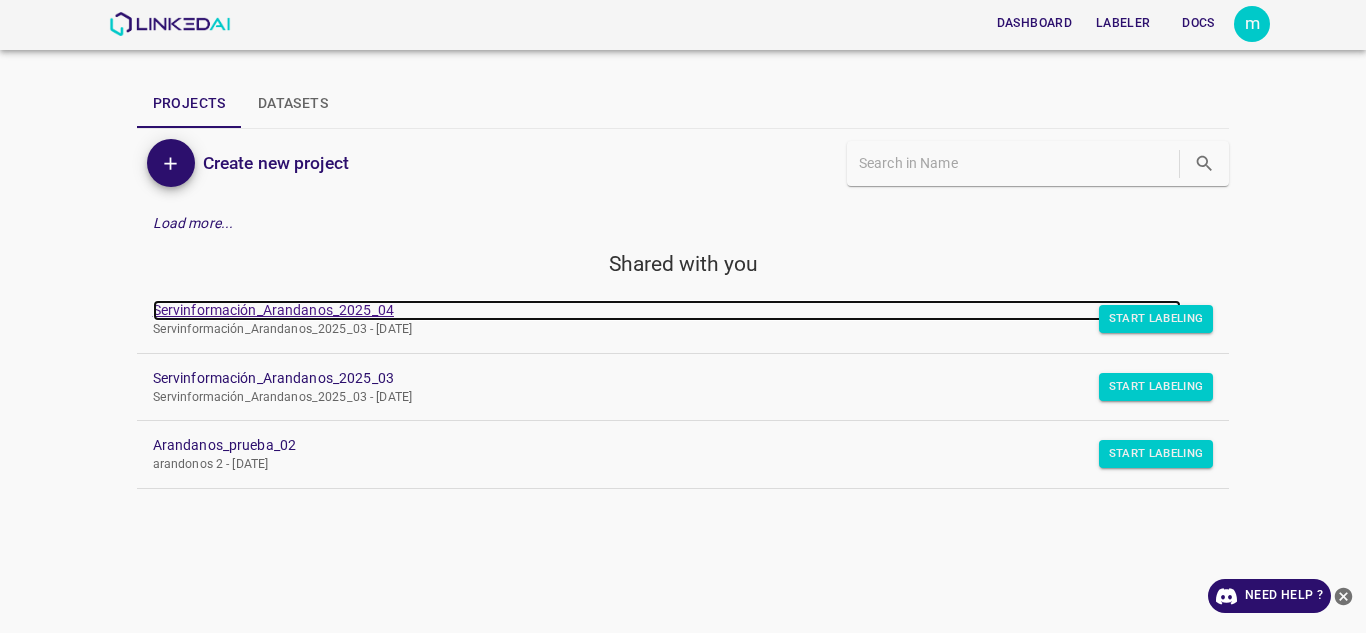 click on "Servinformación_Arandanos_2025_04" at bounding box center (667, 310) 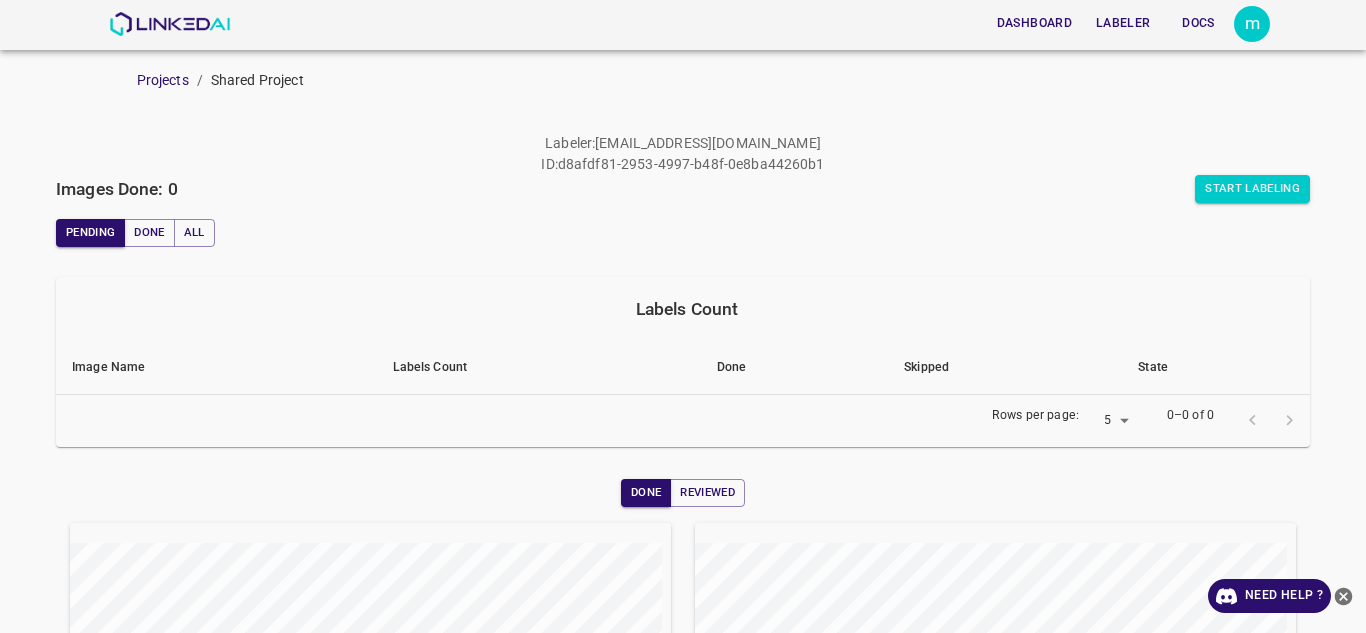 scroll, scrollTop: 0, scrollLeft: 0, axis: both 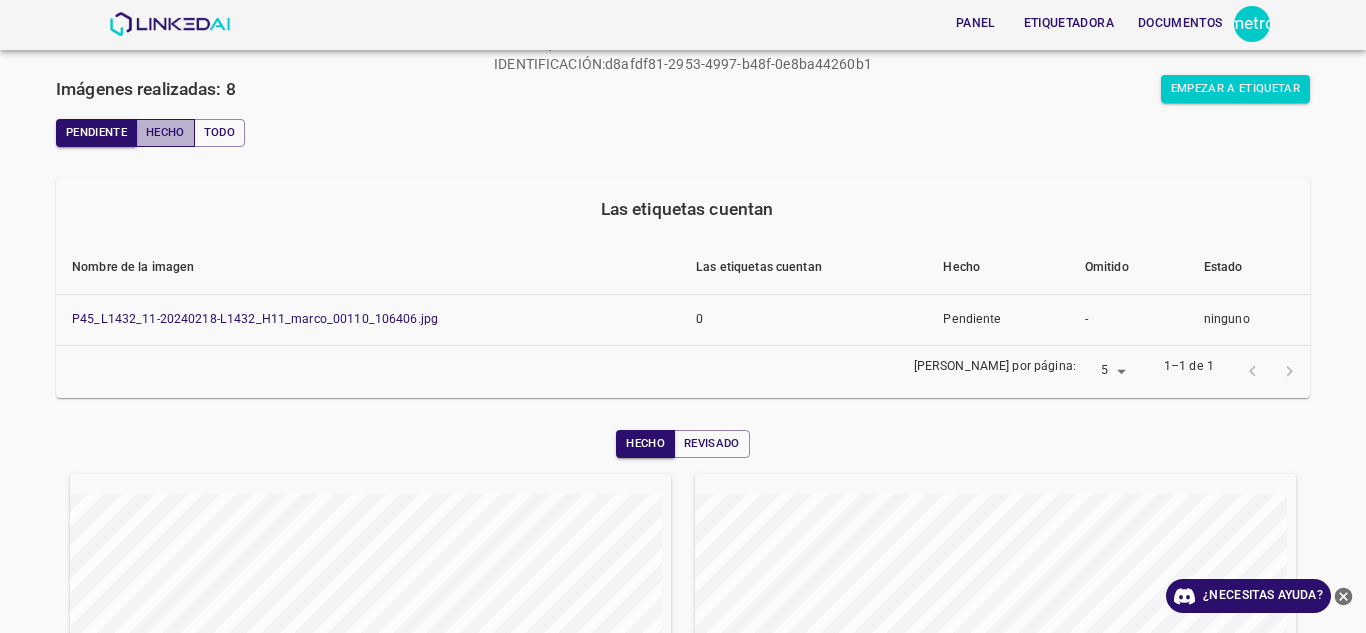 click on "Hecho" at bounding box center (165, 132) 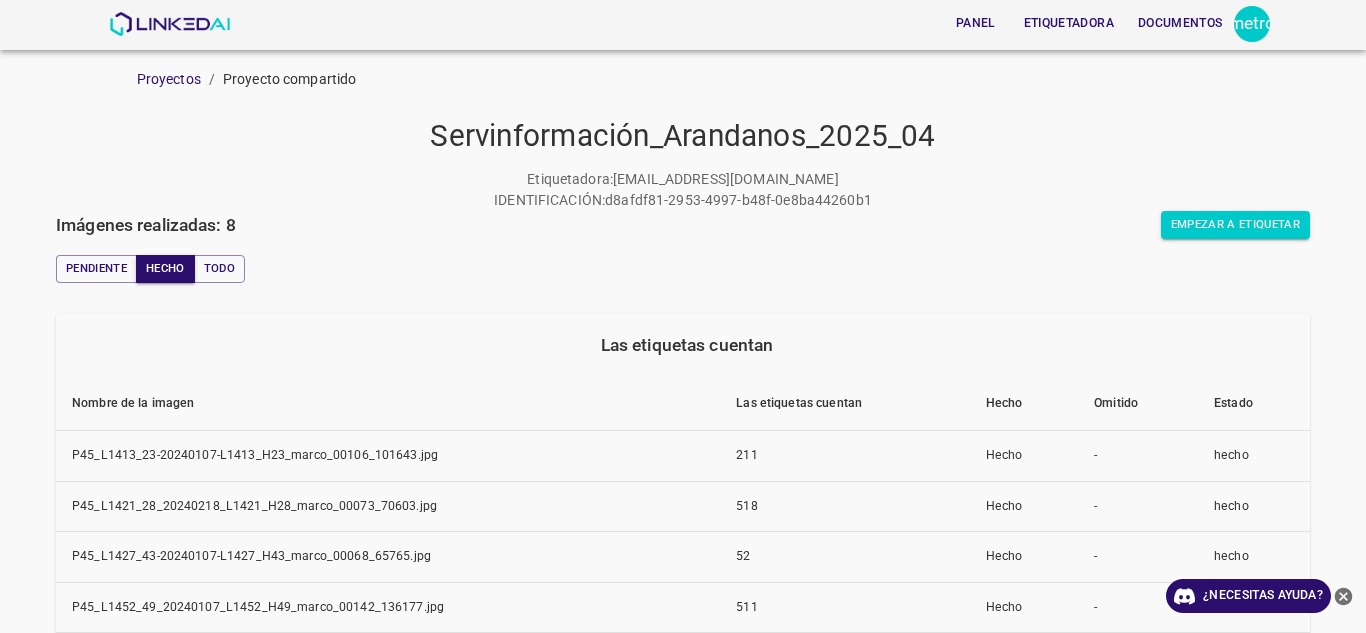 scroll, scrollTop: 0, scrollLeft: 0, axis: both 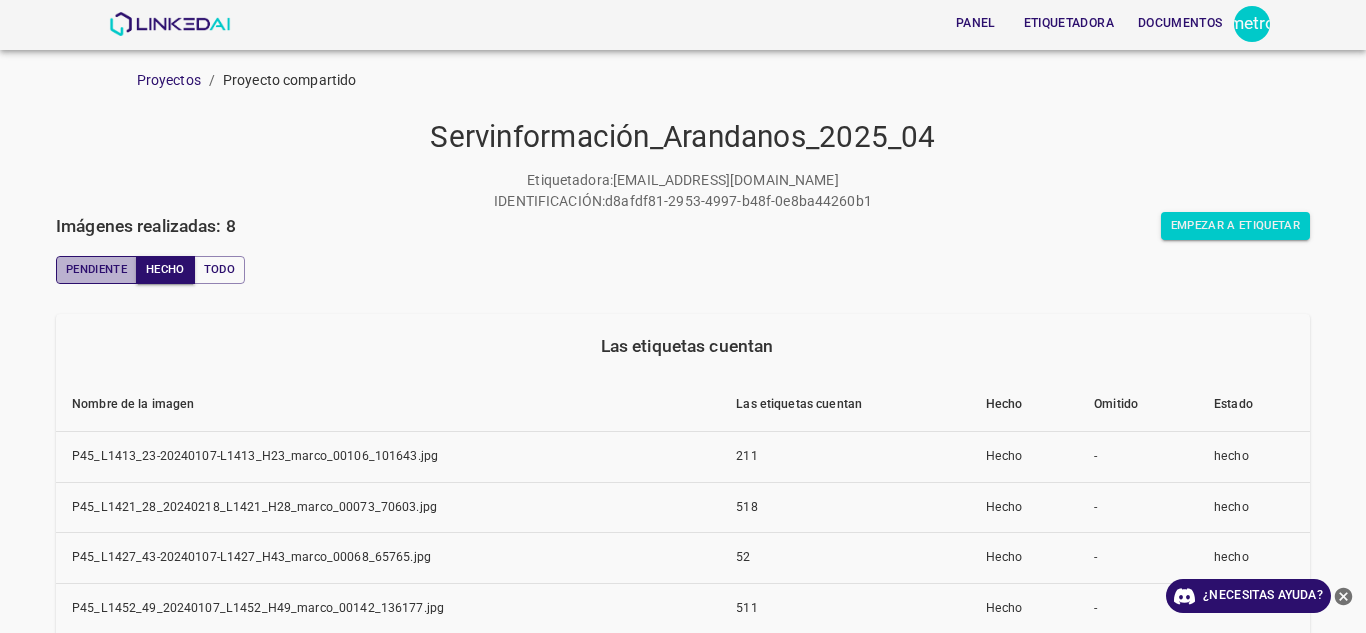 click on "Pendiente" at bounding box center (96, 269) 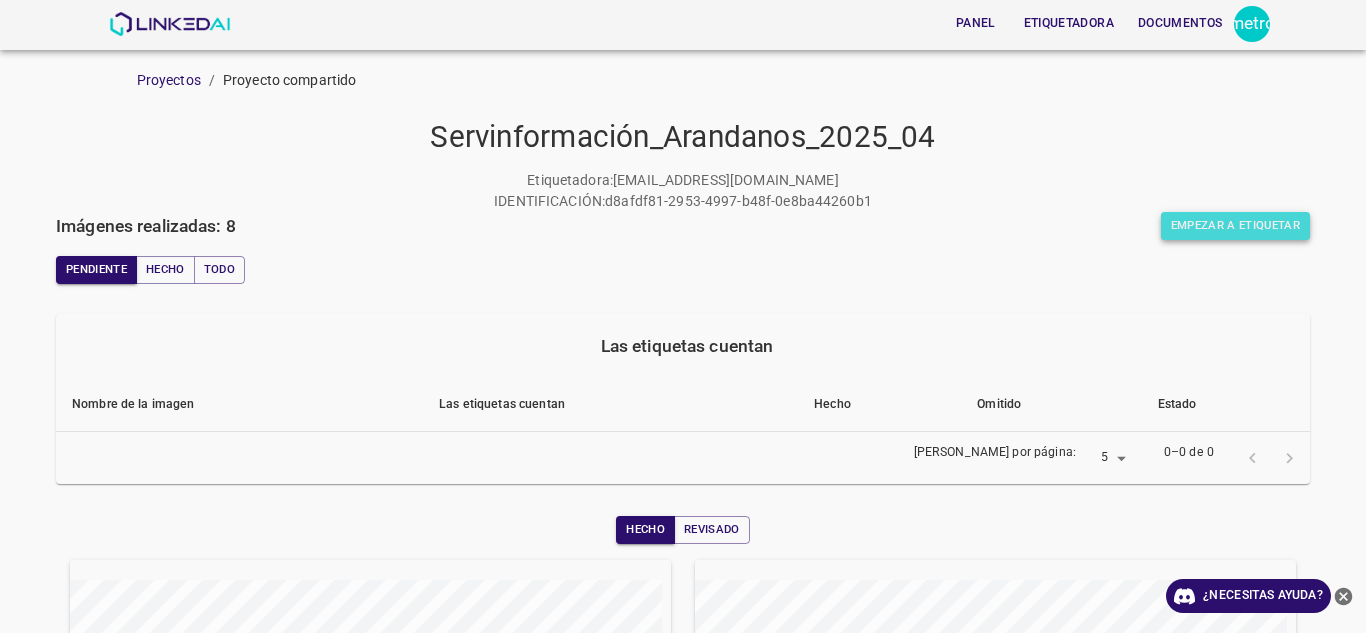 click on "Empezar a etiquetar" at bounding box center [1235, 225] 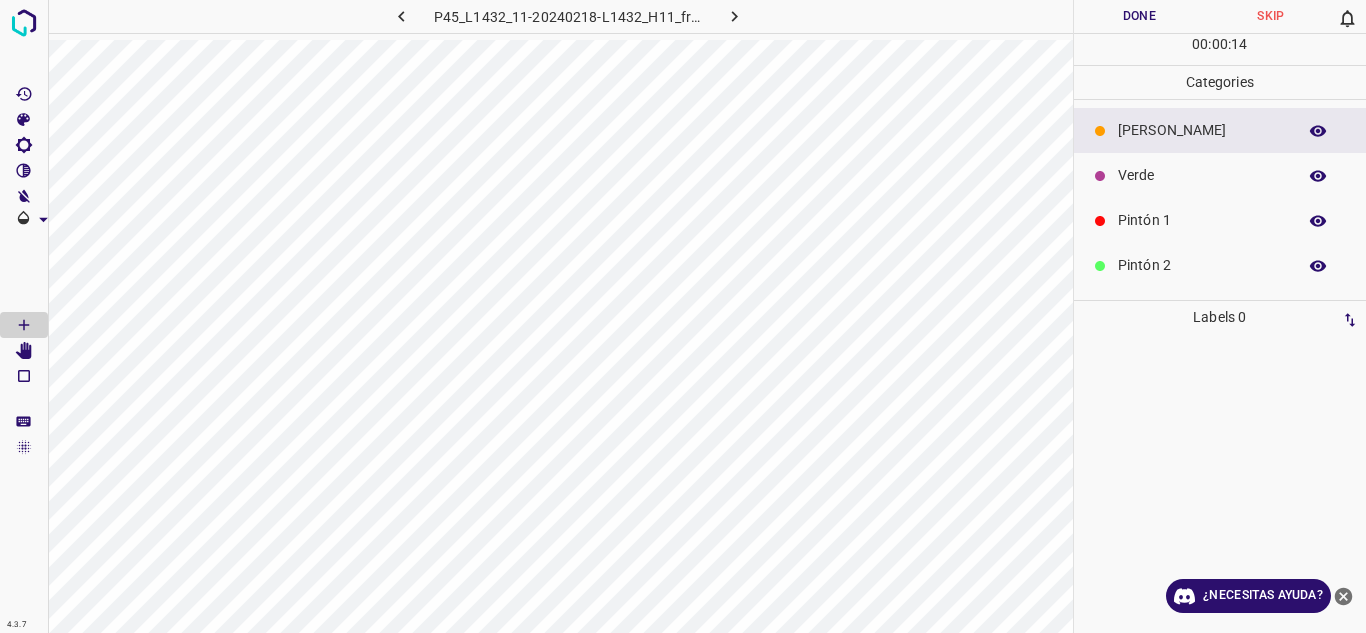 click on "Verde" at bounding box center [1202, 175] 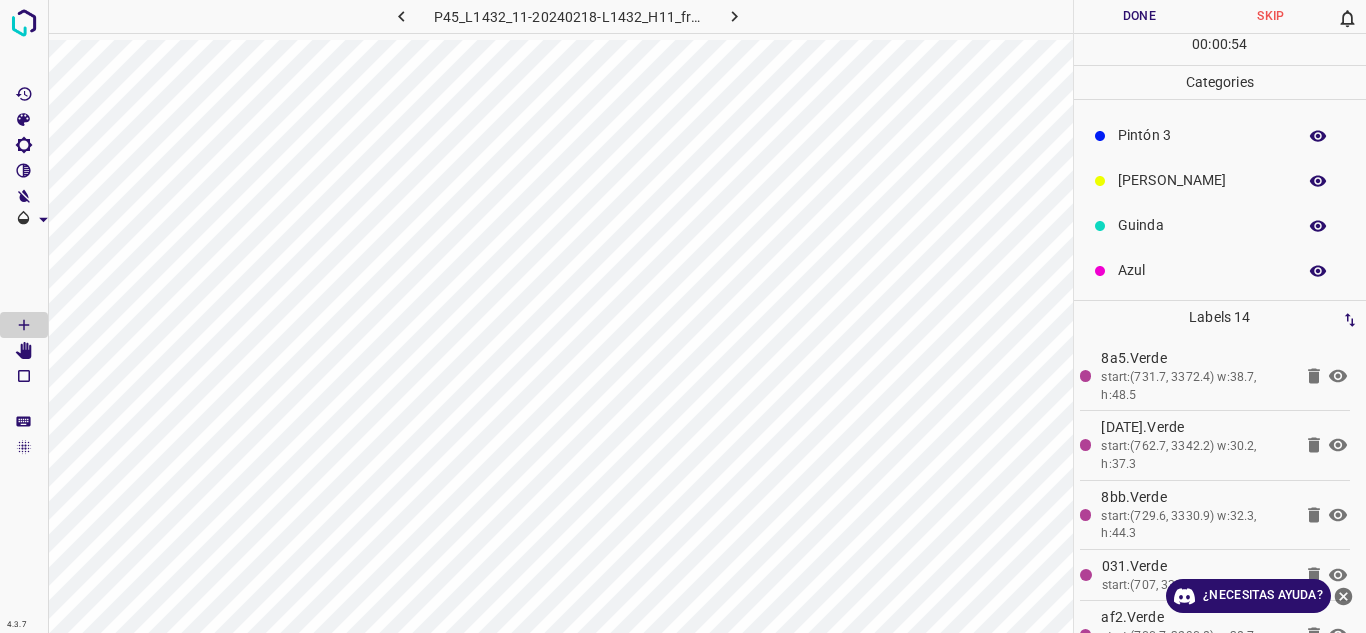 scroll, scrollTop: 176, scrollLeft: 0, axis: vertical 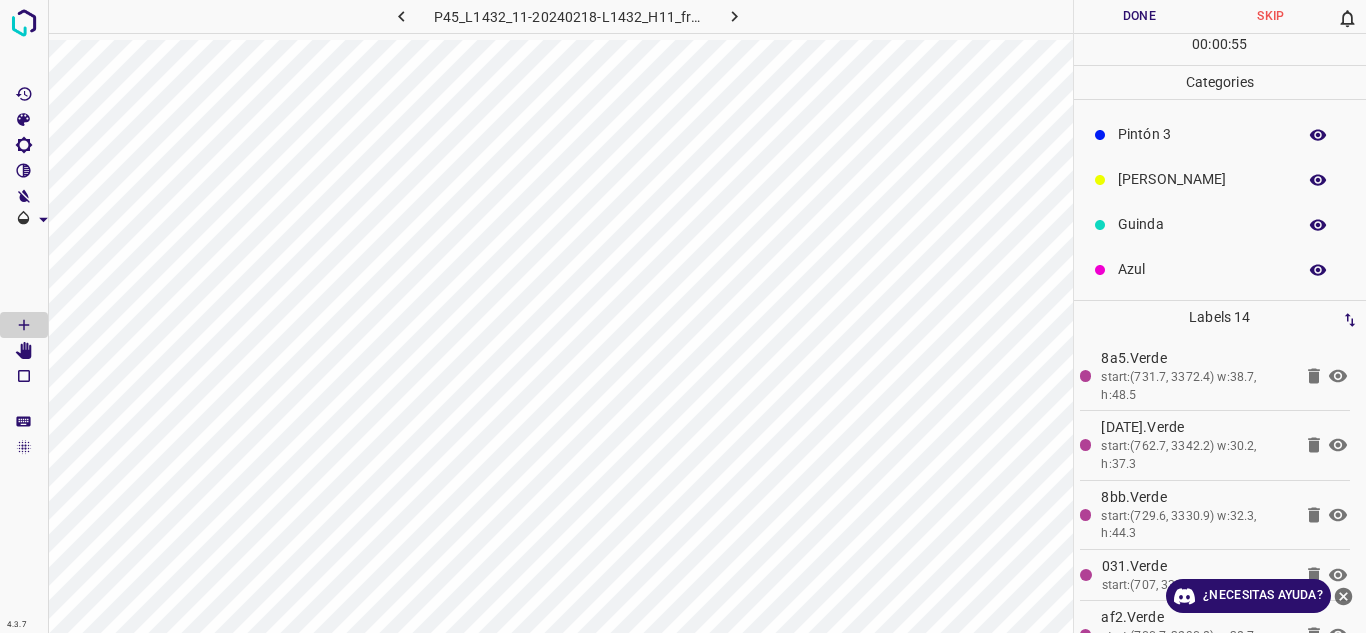 click on "Pintón 3" at bounding box center [1202, 134] 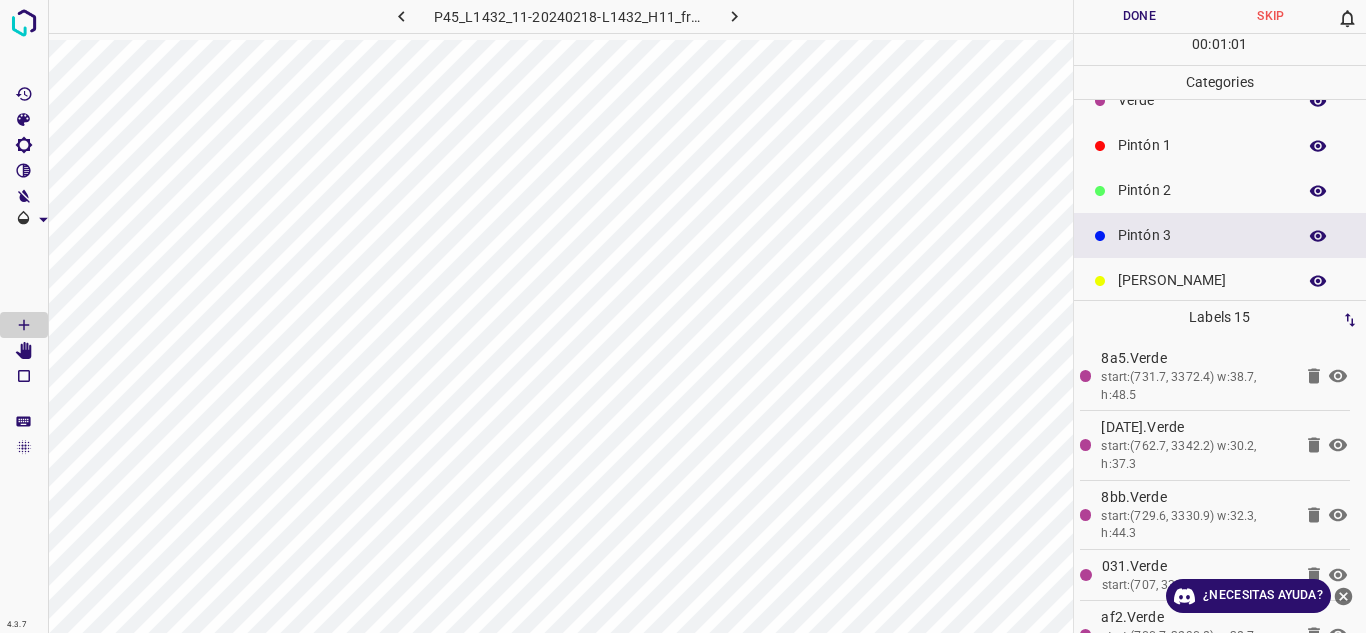 scroll, scrollTop: 0, scrollLeft: 0, axis: both 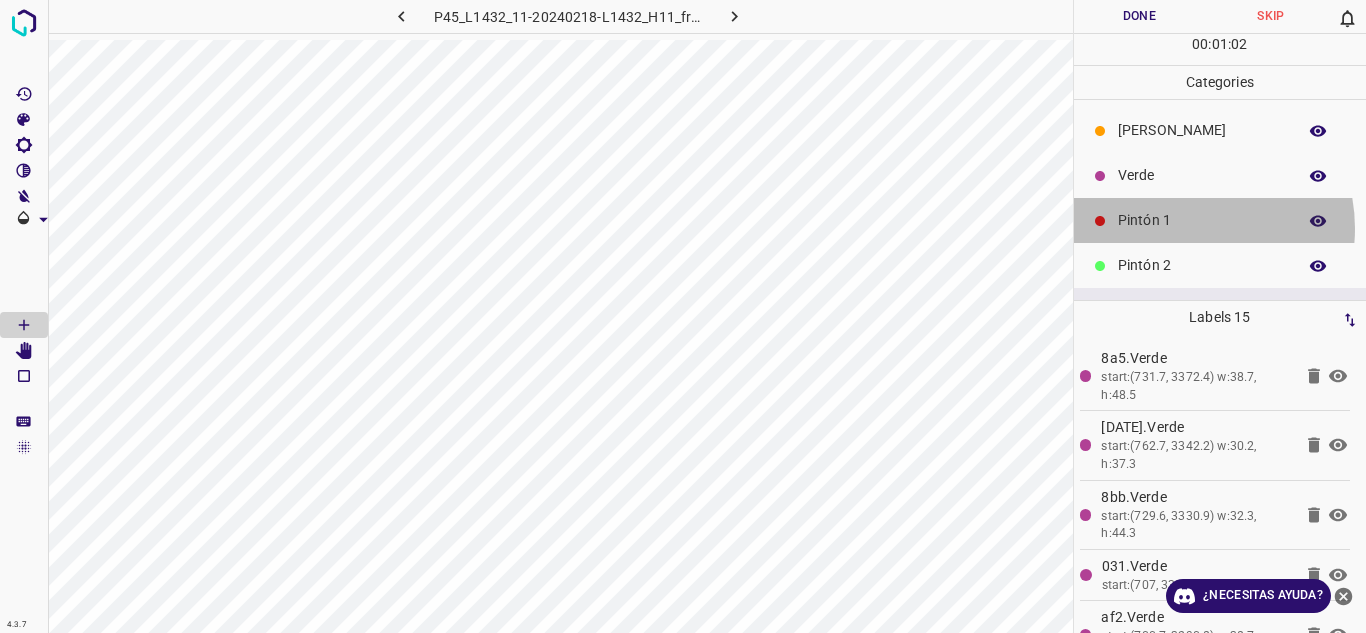 click on "Pintón 1" at bounding box center [1202, 220] 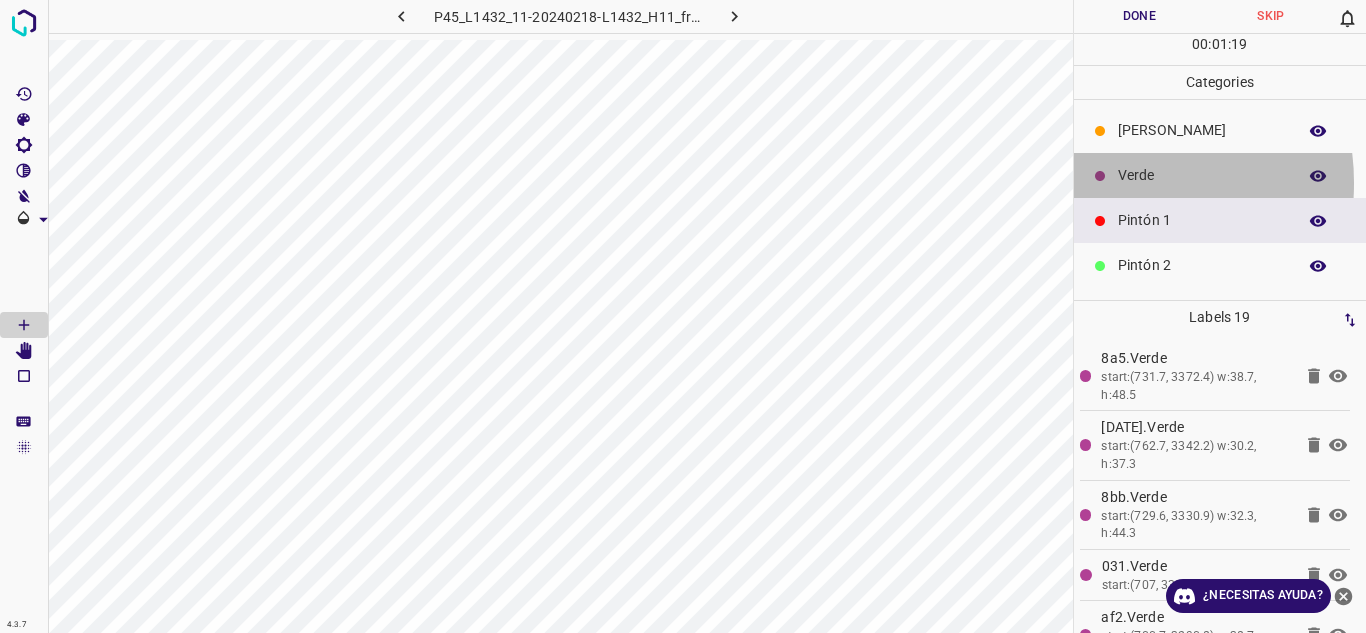 click at bounding box center (1100, 176) 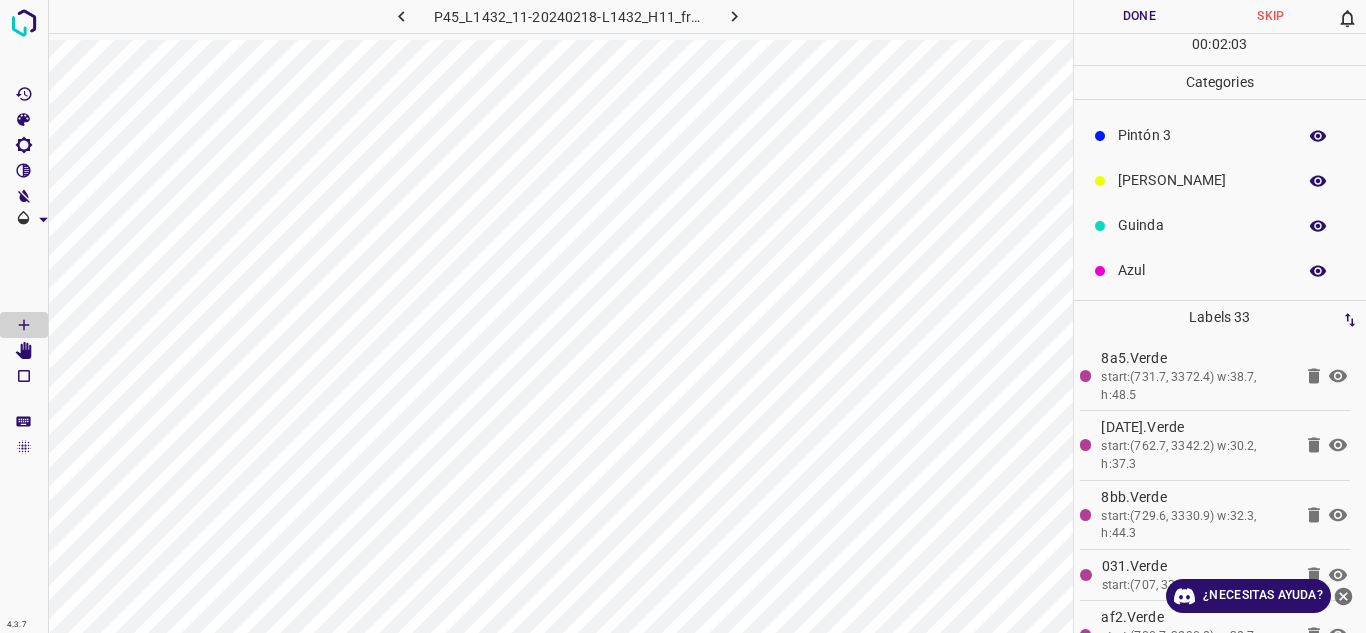 scroll, scrollTop: 176, scrollLeft: 0, axis: vertical 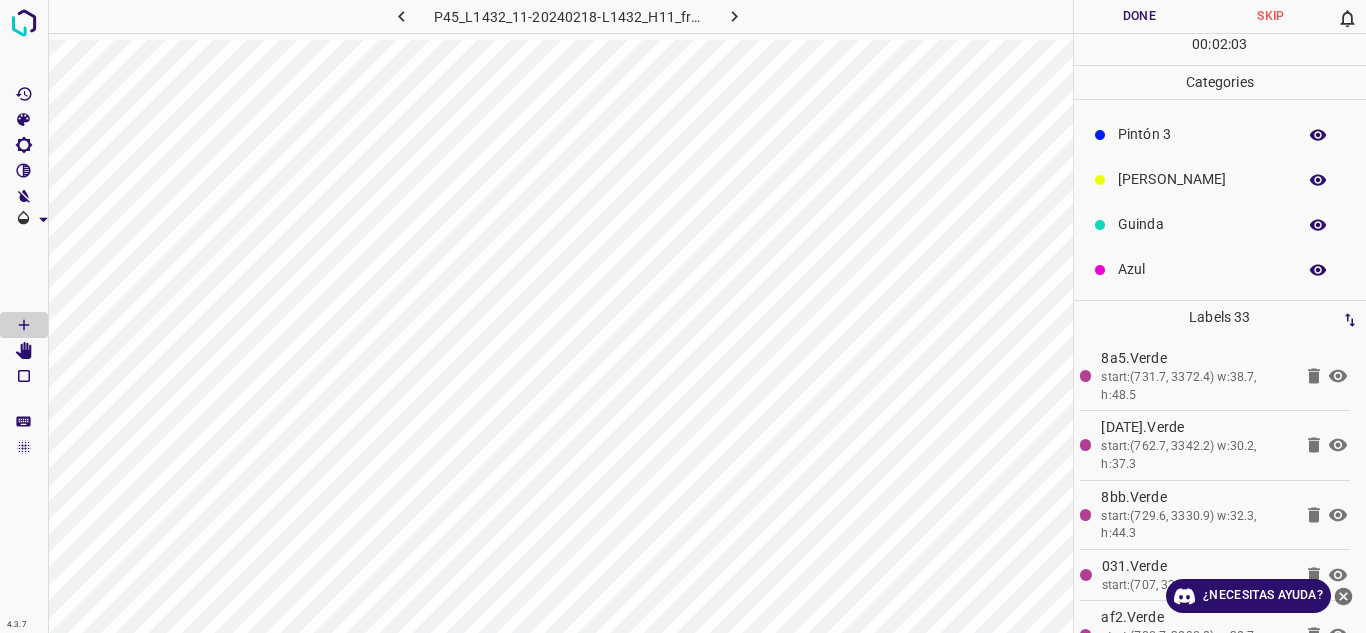 click on "Azul" at bounding box center (1220, 269) 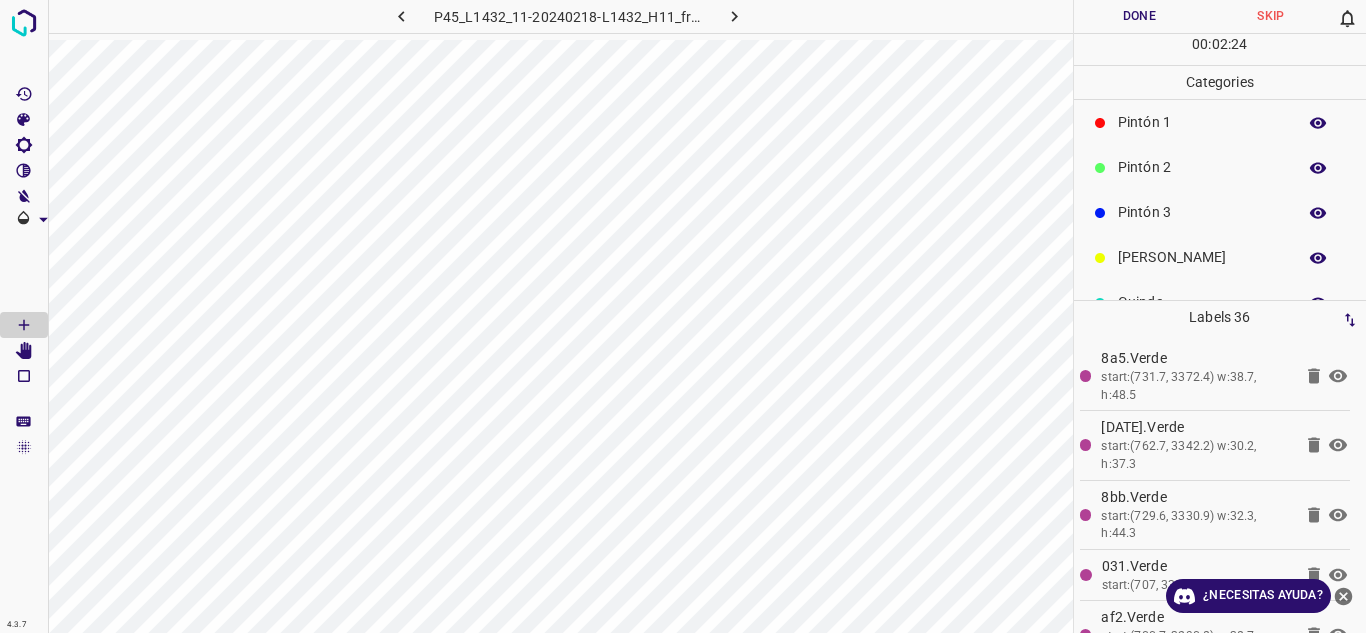 scroll, scrollTop: 0, scrollLeft: 0, axis: both 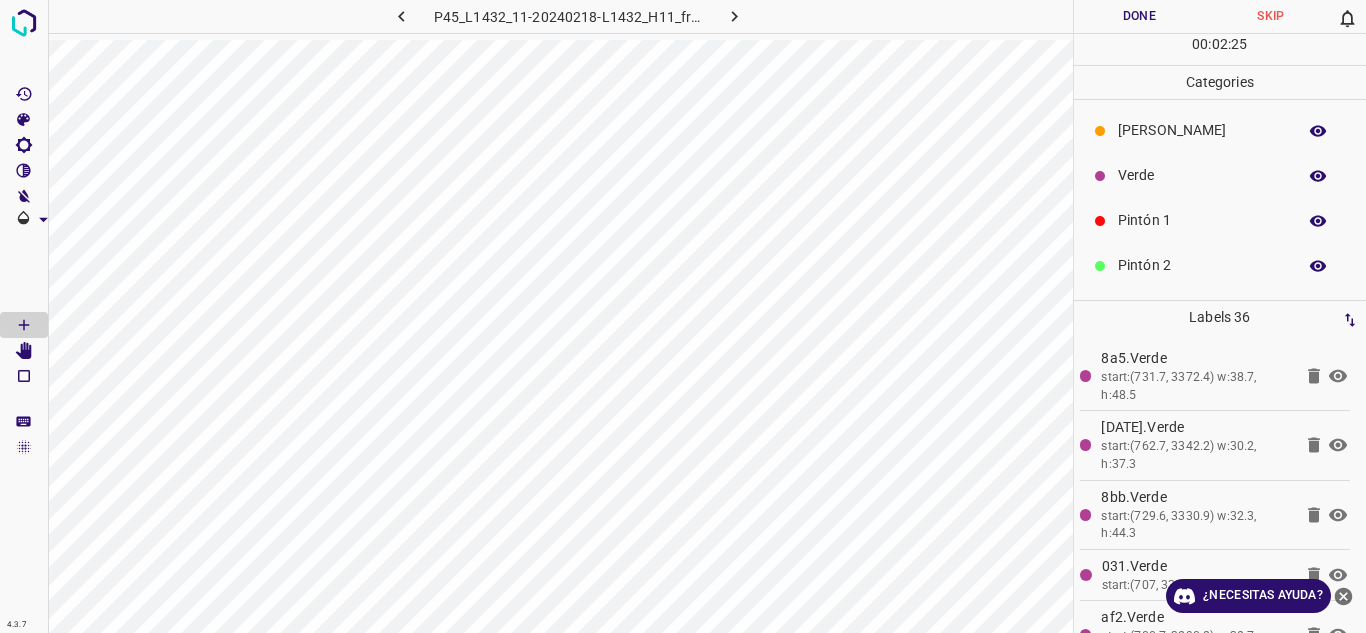 drag, startPoint x: 1140, startPoint y: 187, endPoint x: 1082, endPoint y: 202, distance: 59.908264 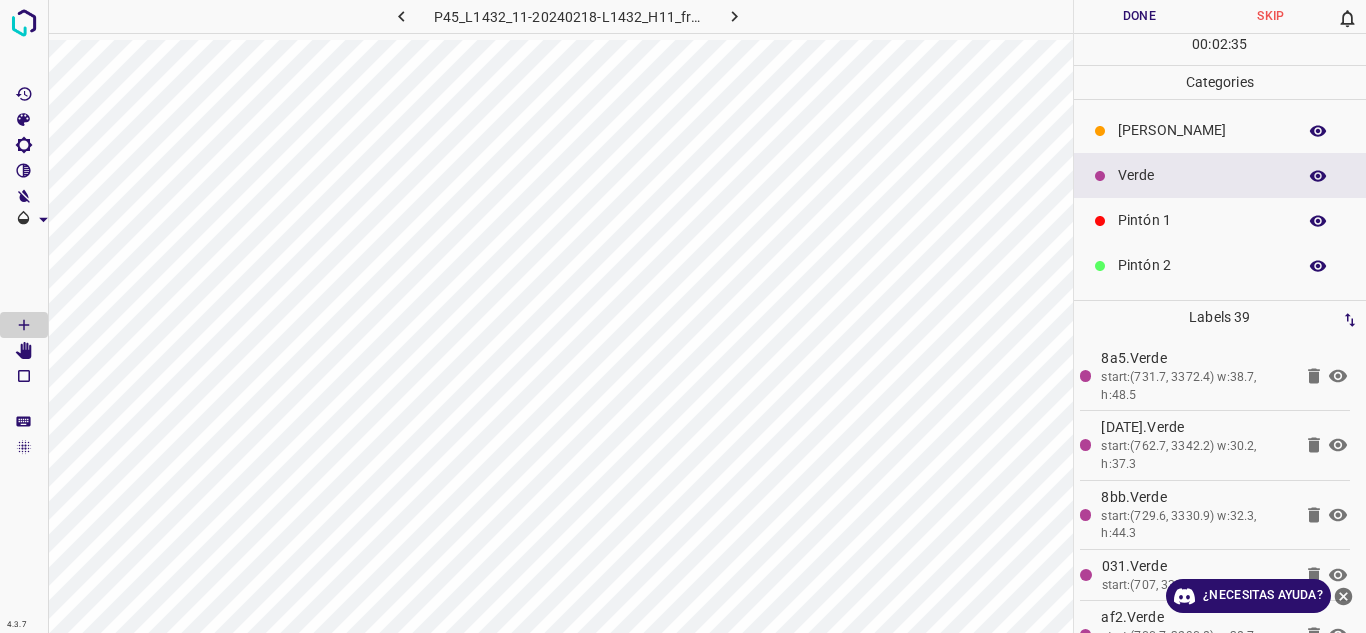 click on "Pintón 1" at bounding box center [1220, 220] 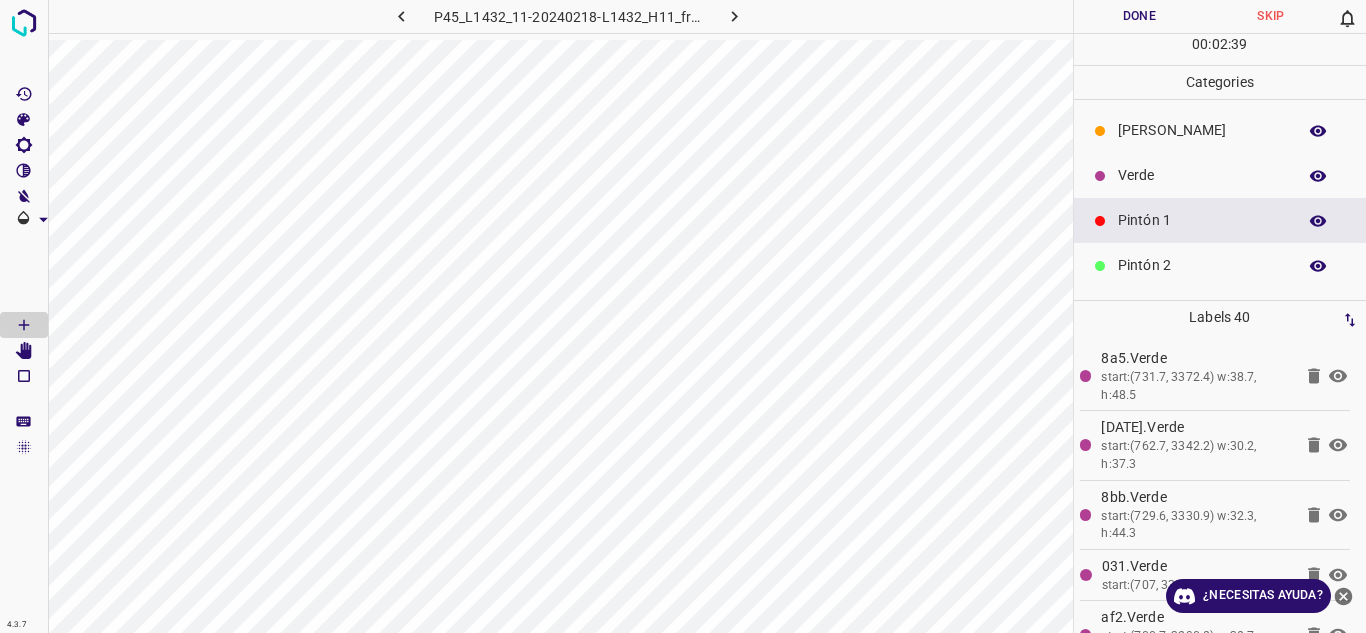 click on "Verde" at bounding box center (1202, 175) 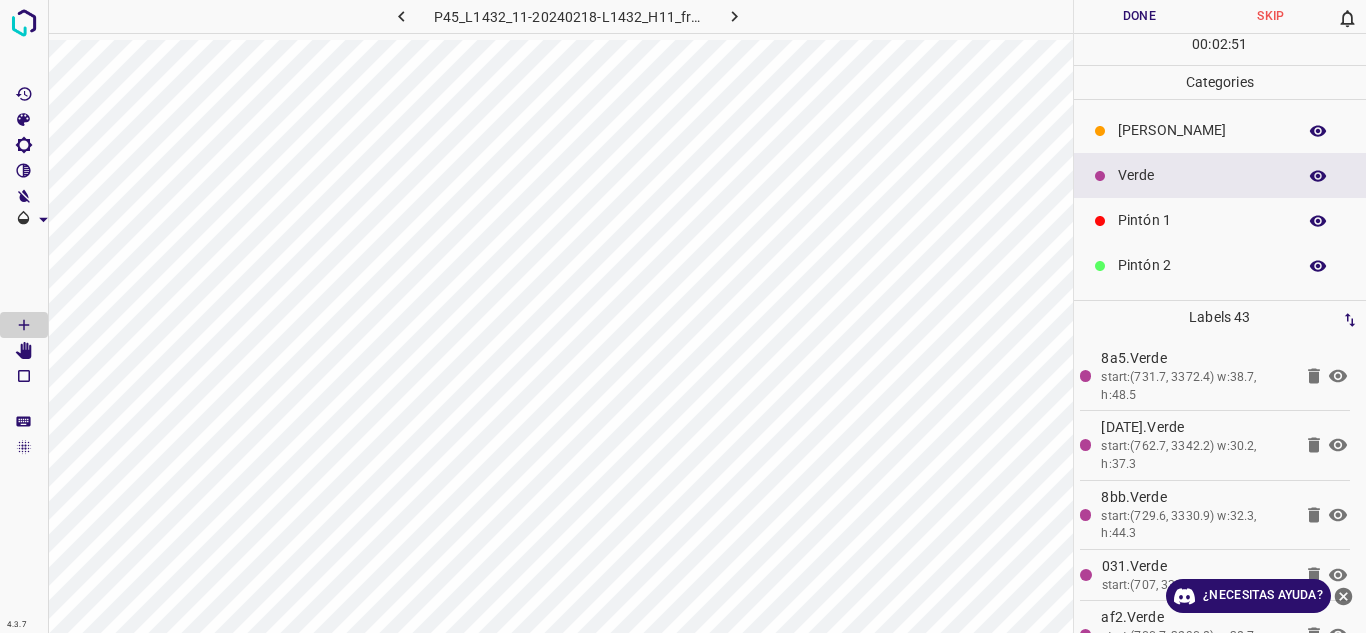 click on "Pintón 1" at bounding box center (1220, 220) 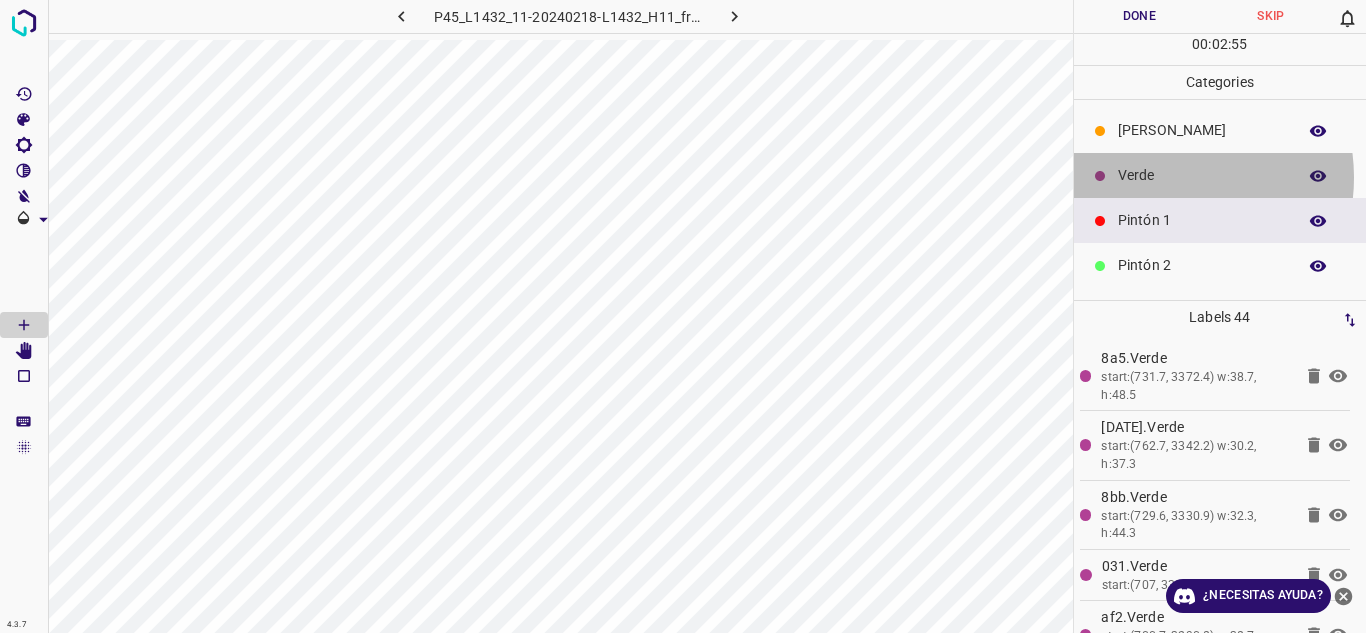 click on "Verde" at bounding box center [1202, 175] 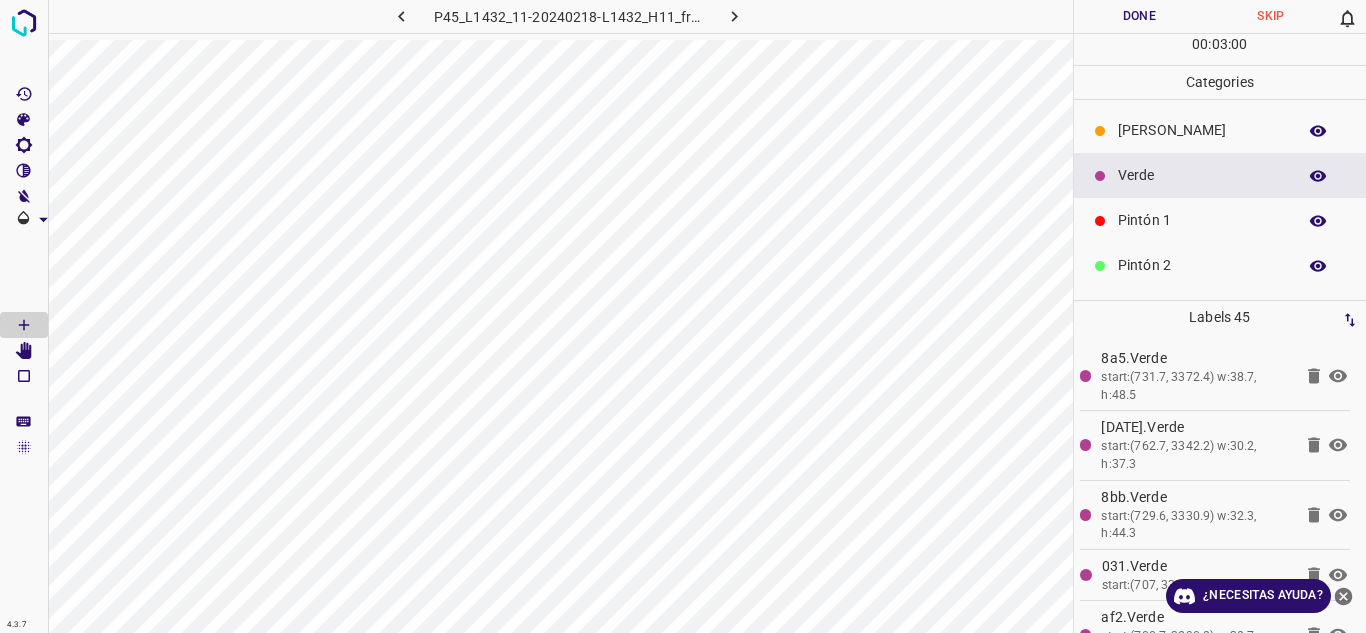 click on "Pintón 1" at bounding box center (1220, 220) 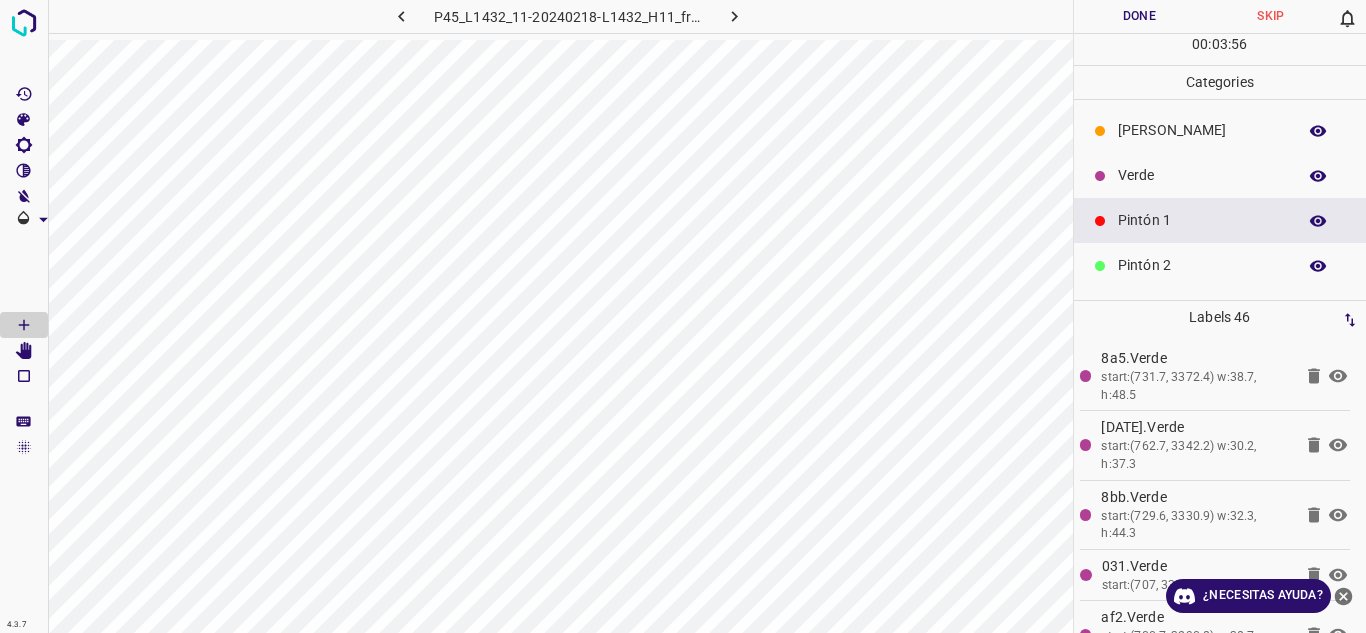 click on "Verde" at bounding box center (1202, 175) 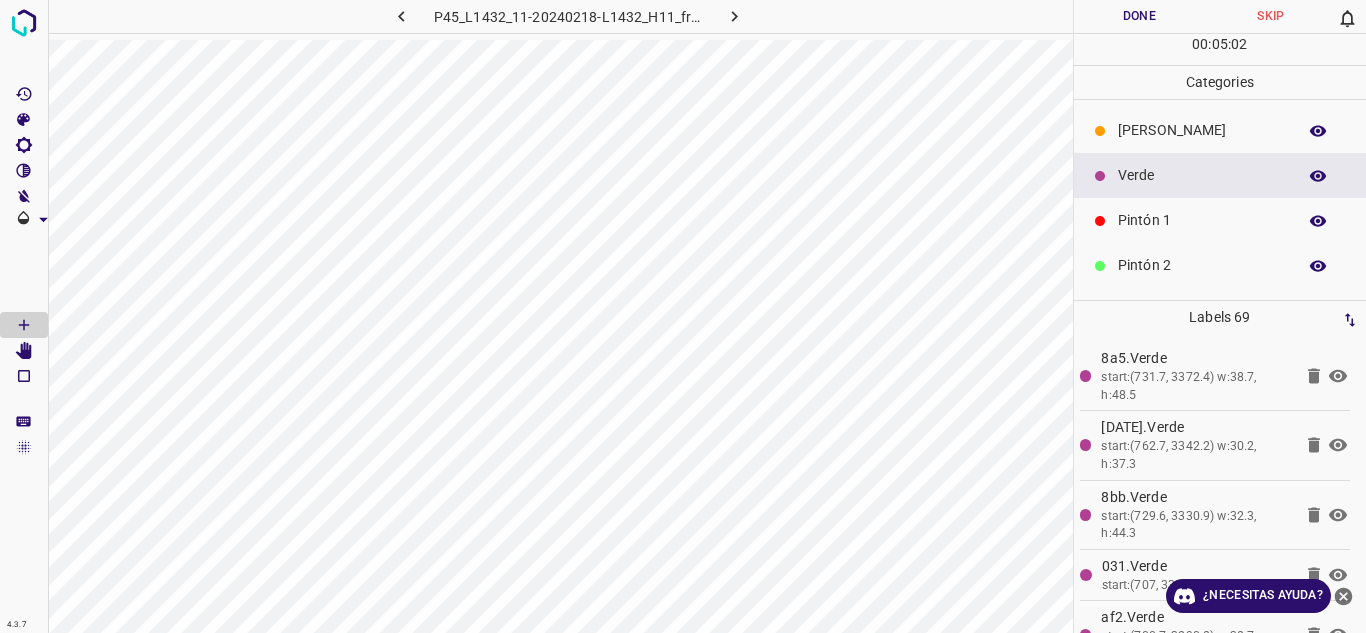 click on "Pintón 1" at bounding box center (1202, 220) 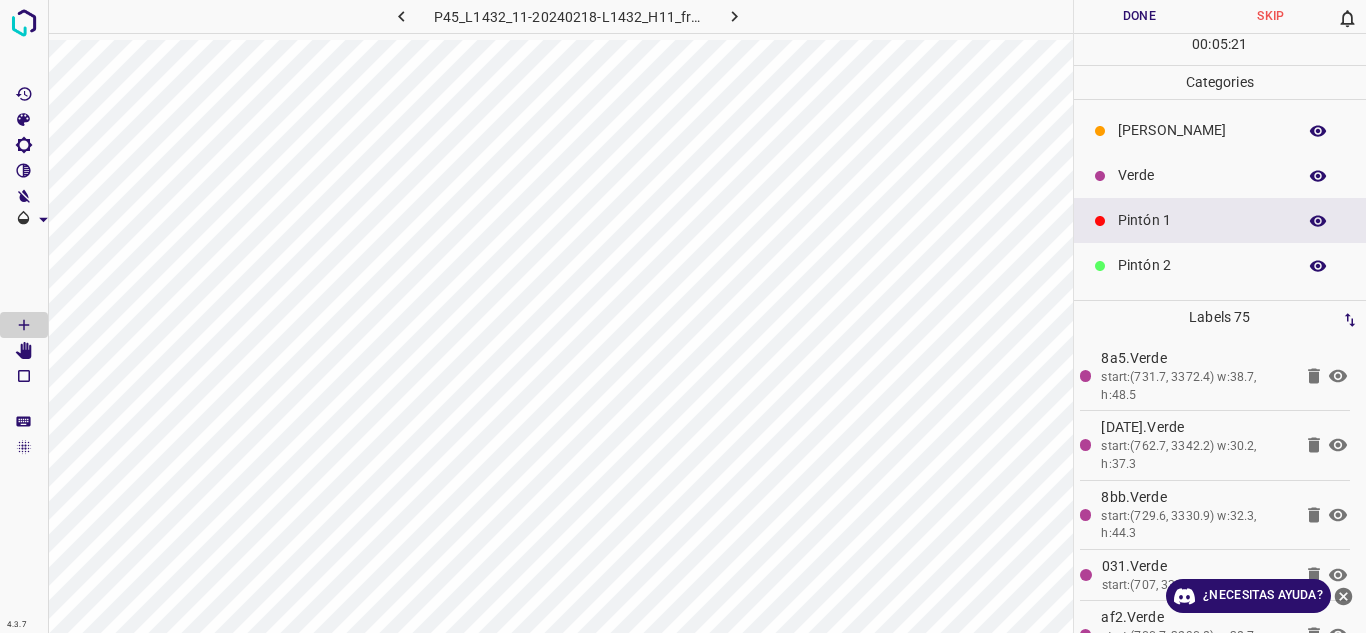 click on "Verde" at bounding box center (1220, 175) 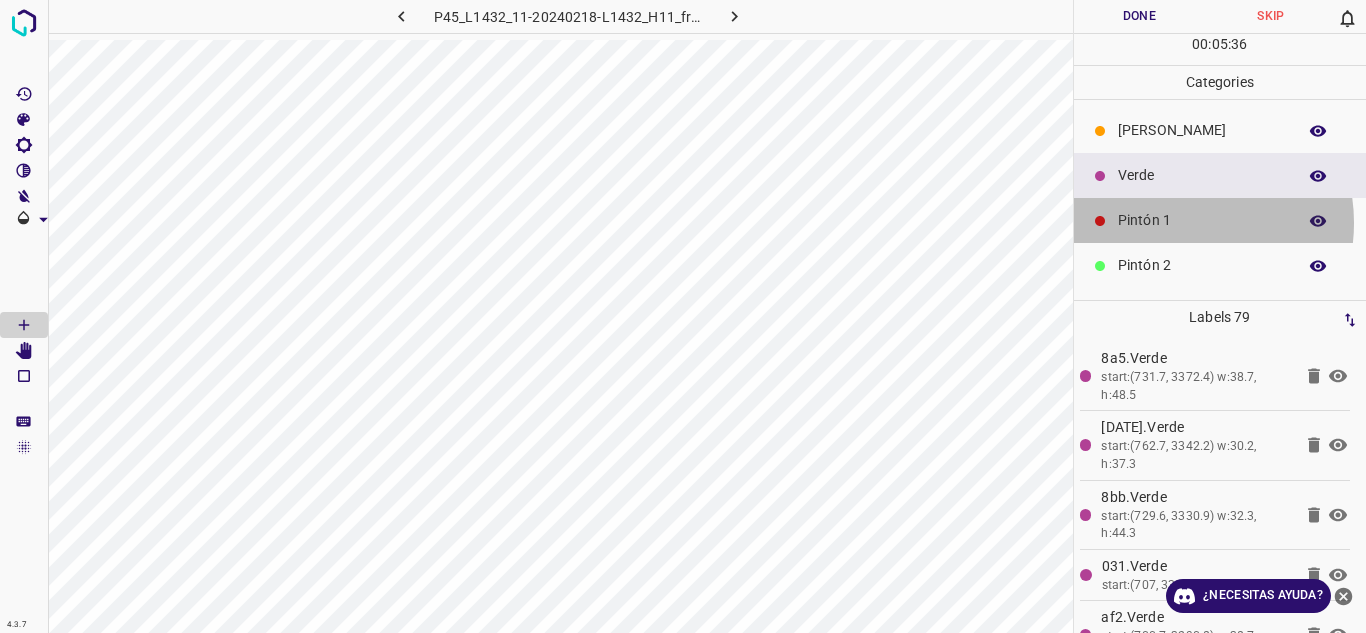 click on "Pintón 1" at bounding box center [1202, 220] 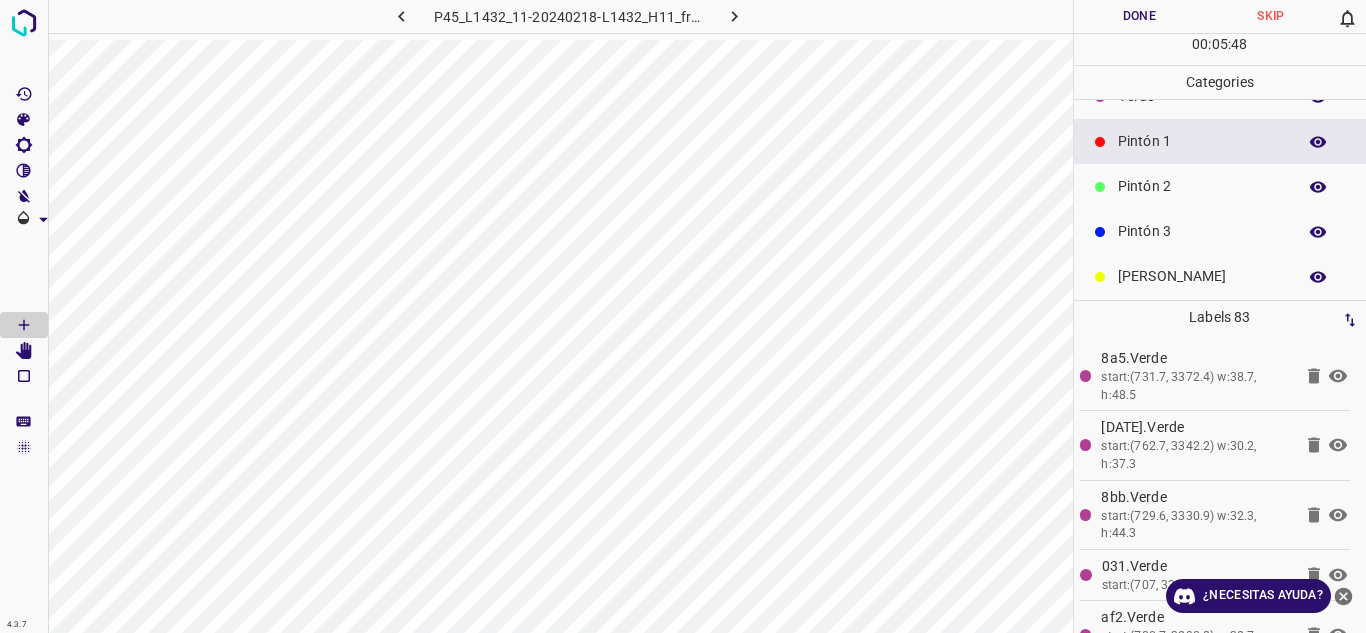scroll, scrollTop: 176, scrollLeft: 0, axis: vertical 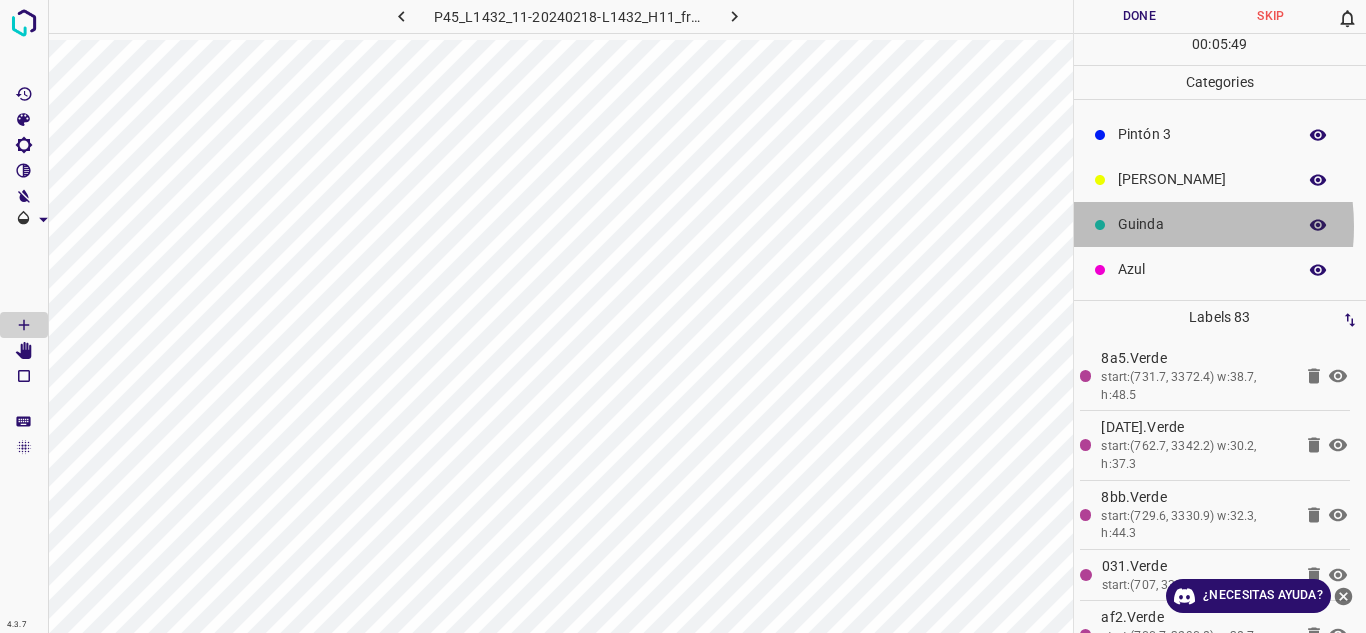 click on "Guinda" at bounding box center [1202, 224] 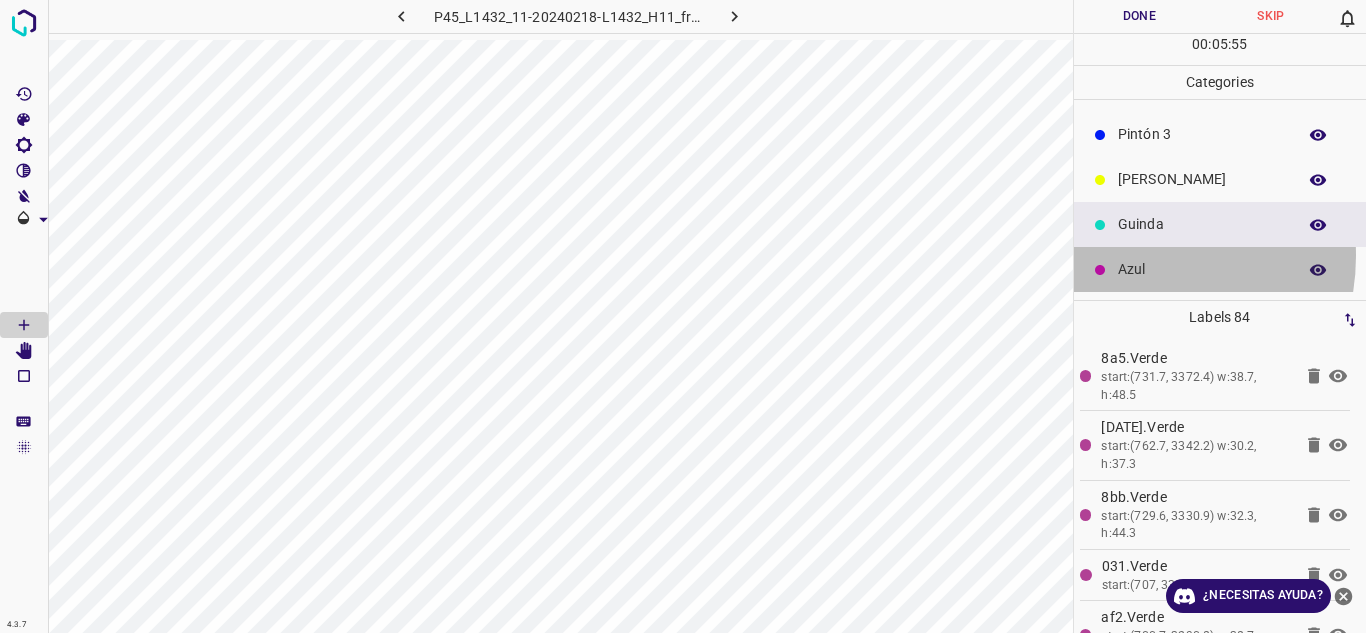 click on "Azul" at bounding box center (1220, 269) 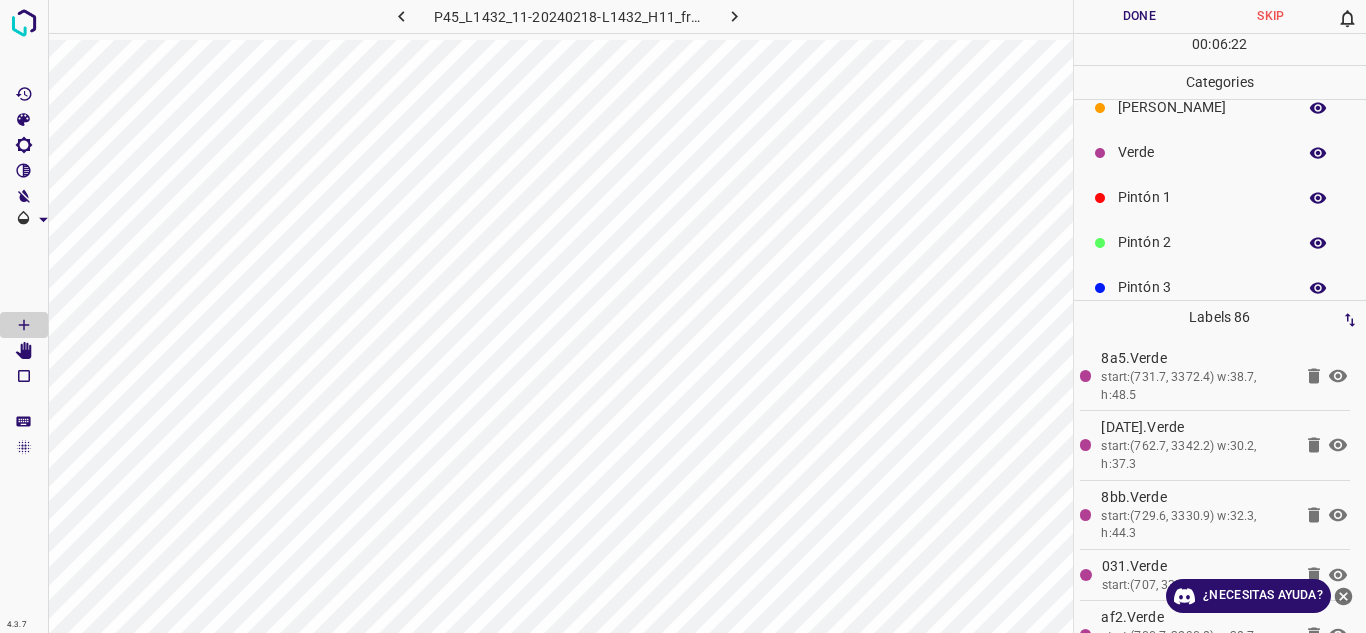 scroll, scrollTop: 0, scrollLeft: 0, axis: both 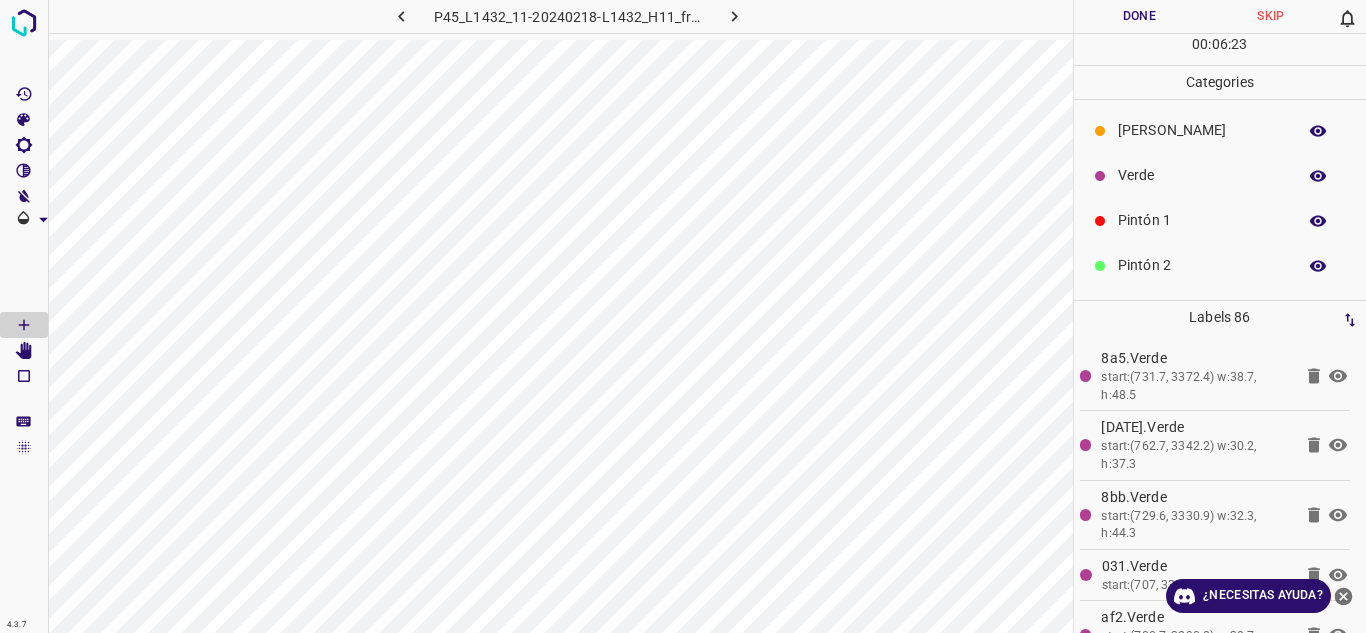 click on "Verde" at bounding box center [1202, 175] 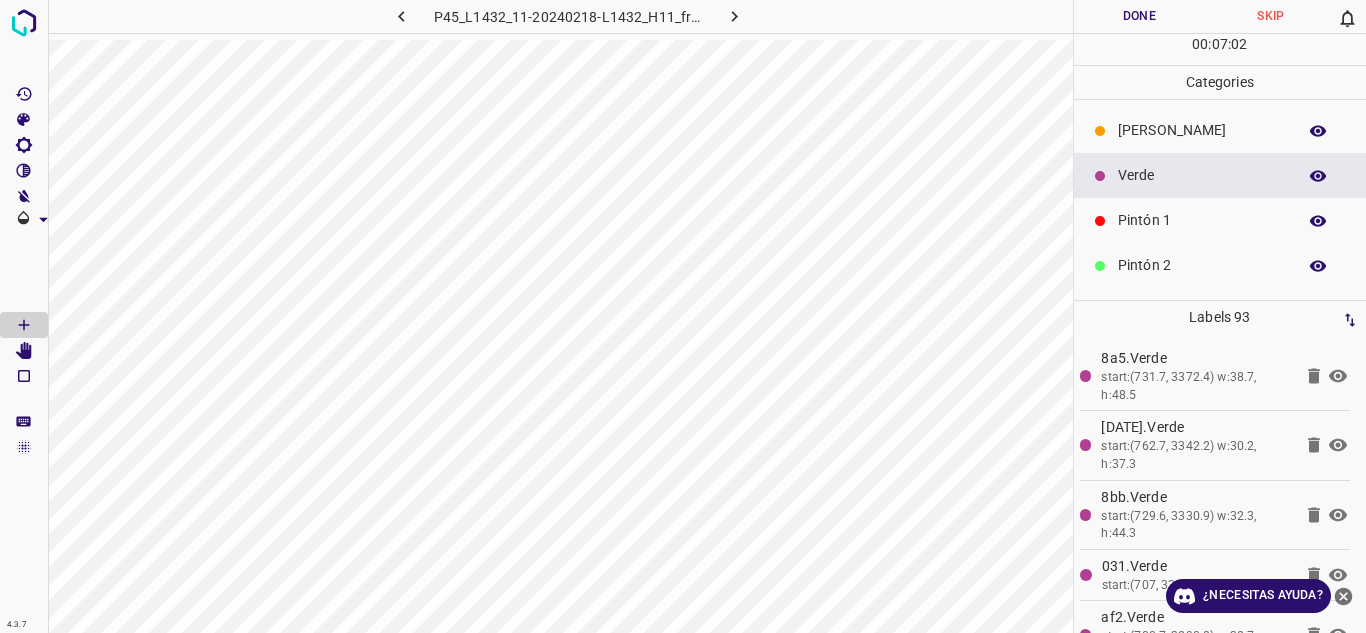 click 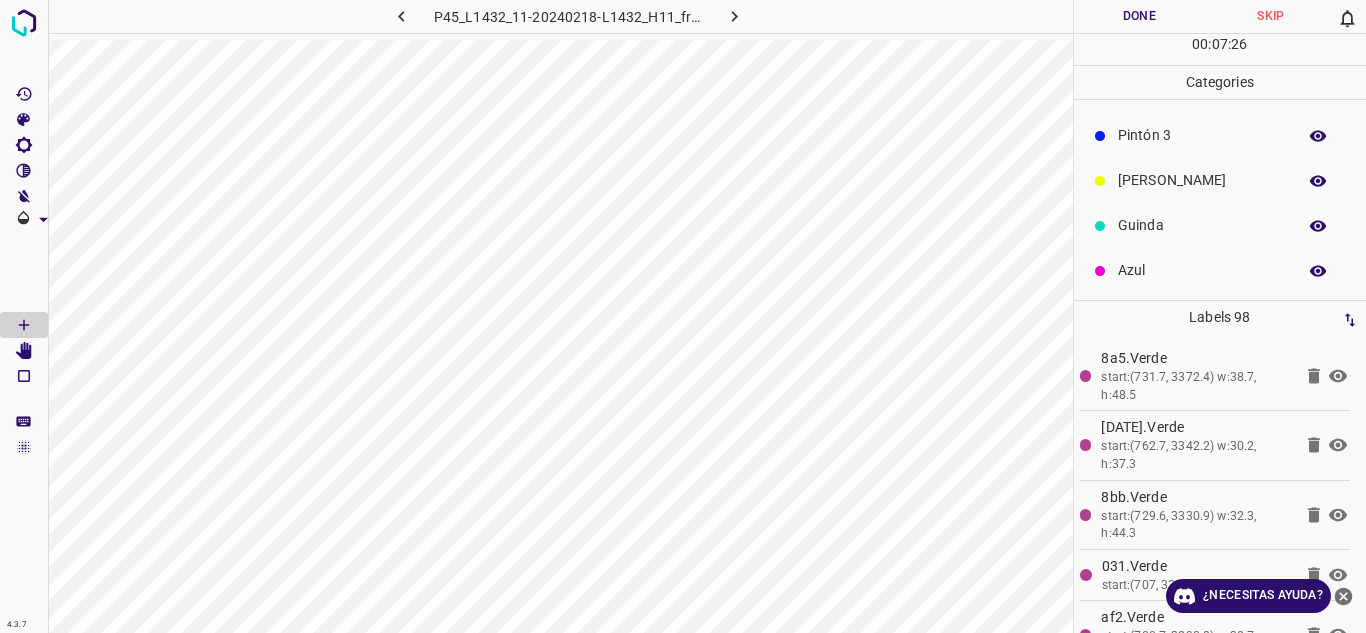scroll, scrollTop: 176, scrollLeft: 0, axis: vertical 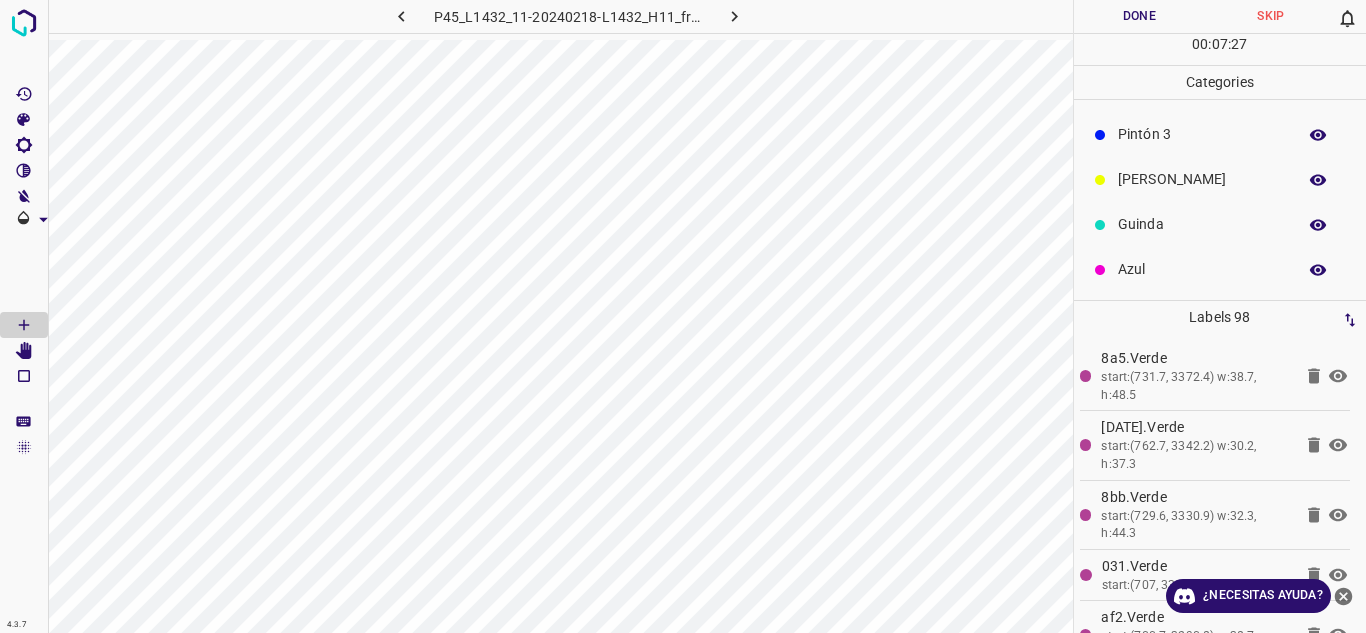 click on "Rosado" at bounding box center [1202, 179] 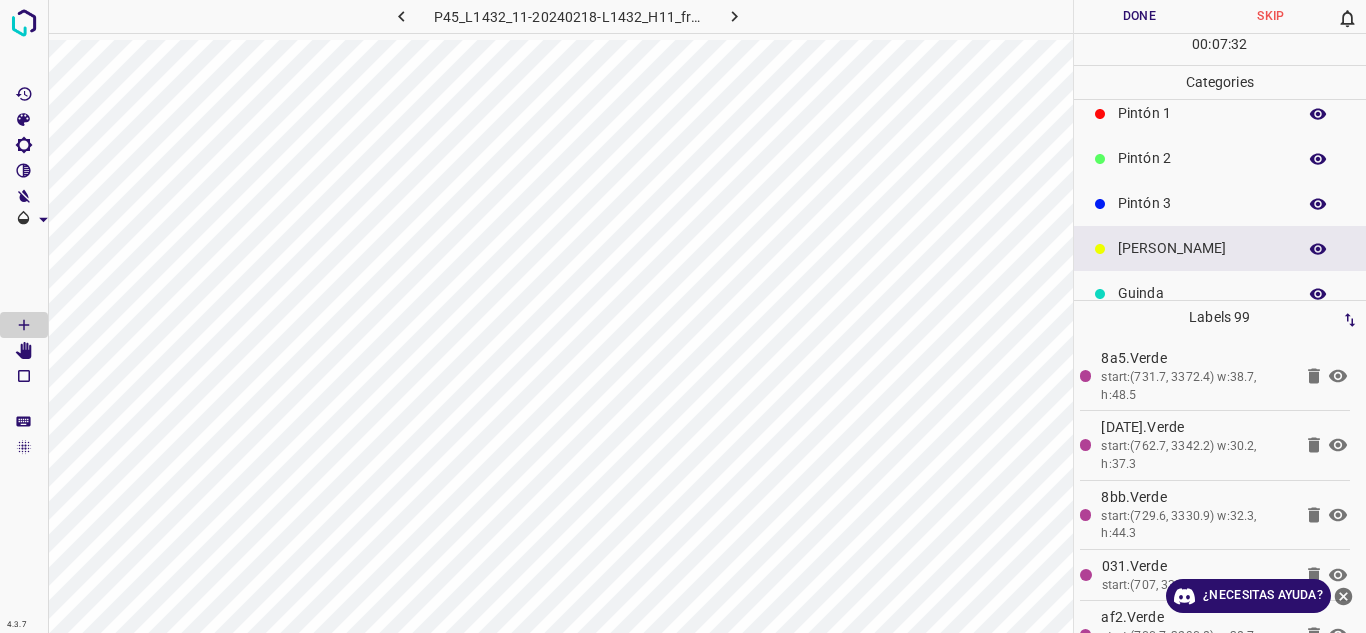 scroll, scrollTop: 0, scrollLeft: 0, axis: both 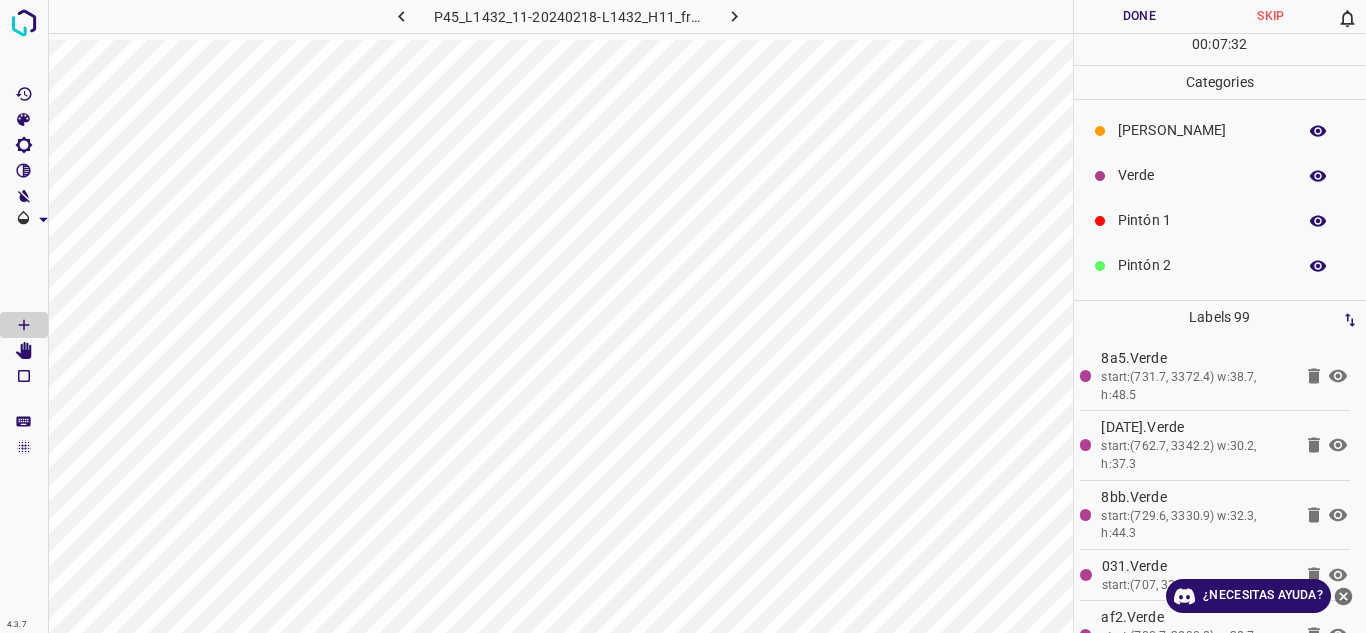 click on "Verde" at bounding box center [1202, 175] 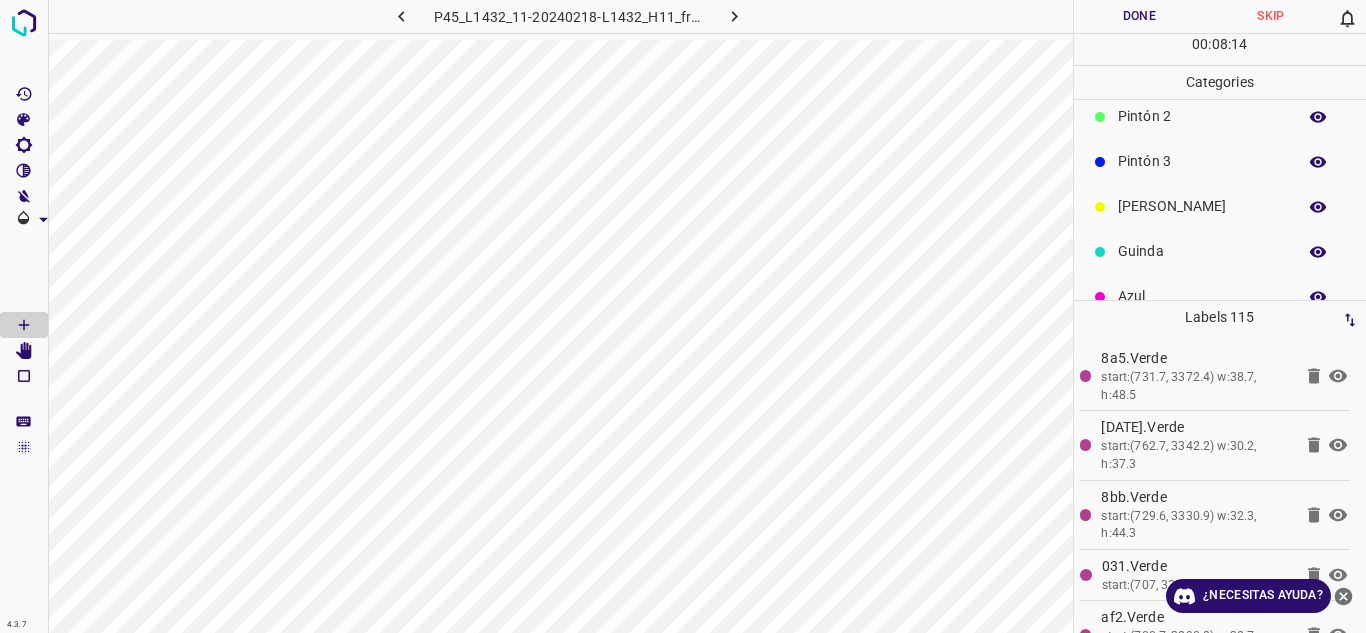 scroll, scrollTop: 176, scrollLeft: 0, axis: vertical 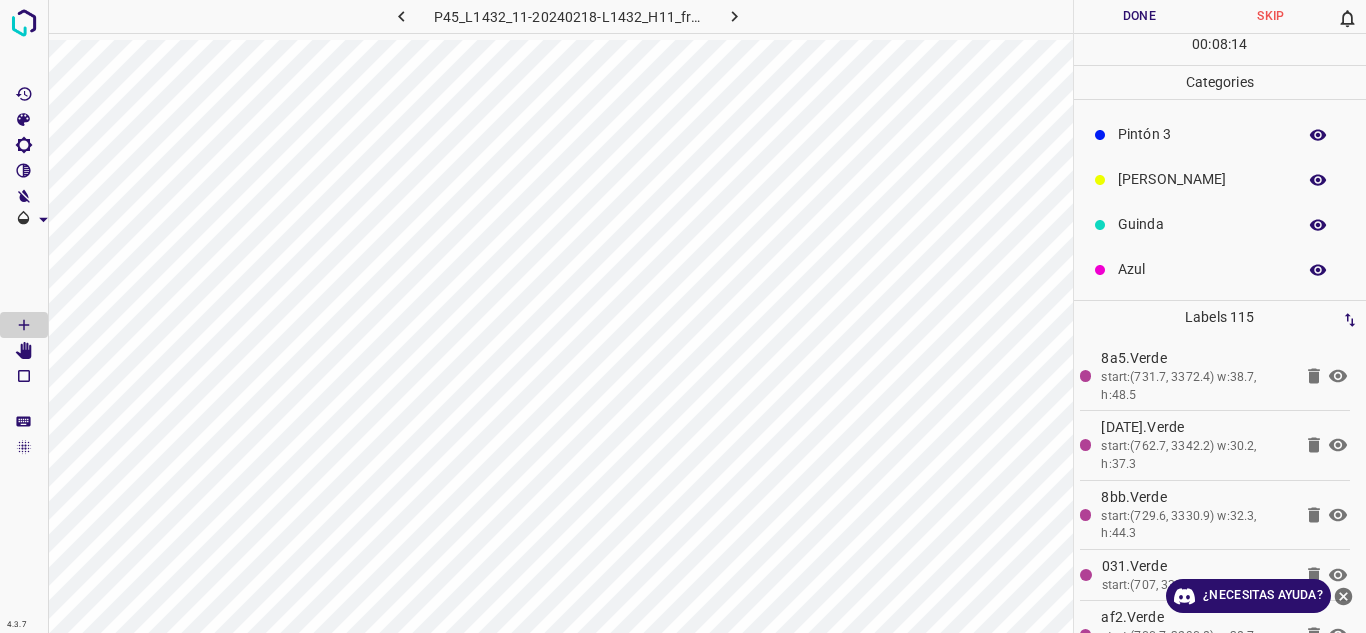 click on "Guinda" at bounding box center [1202, 224] 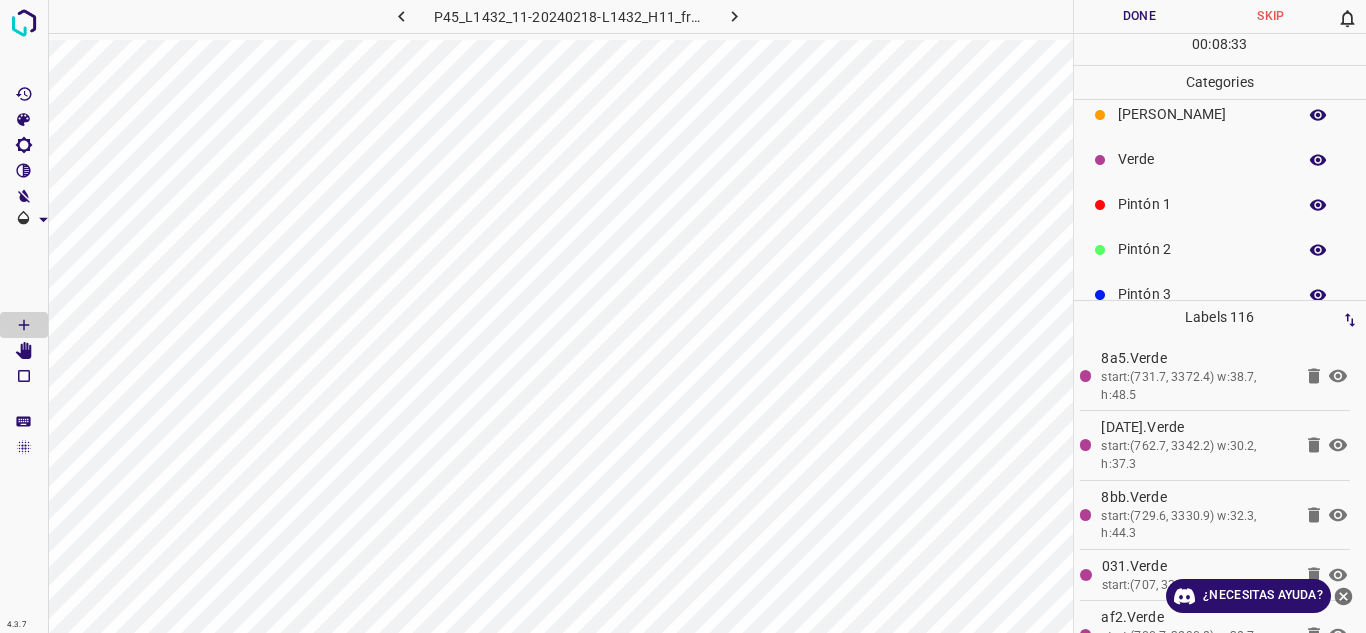 scroll, scrollTop: 0, scrollLeft: 0, axis: both 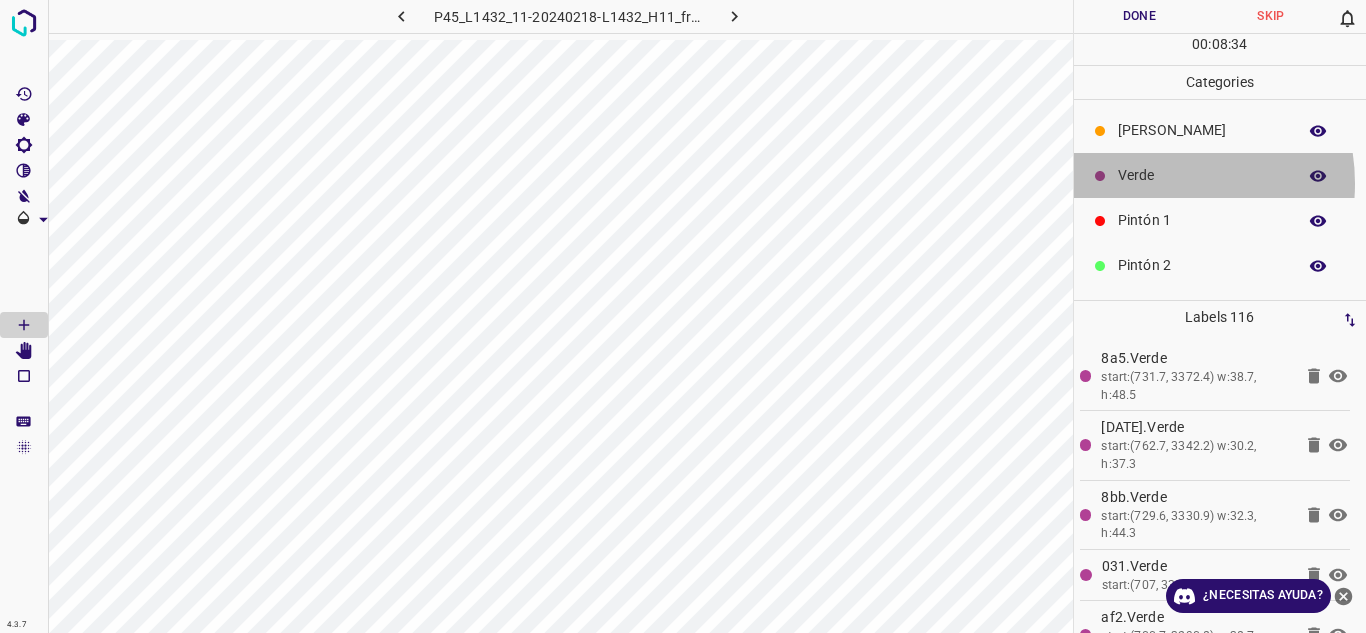 click on "Verde" at bounding box center (1202, 175) 